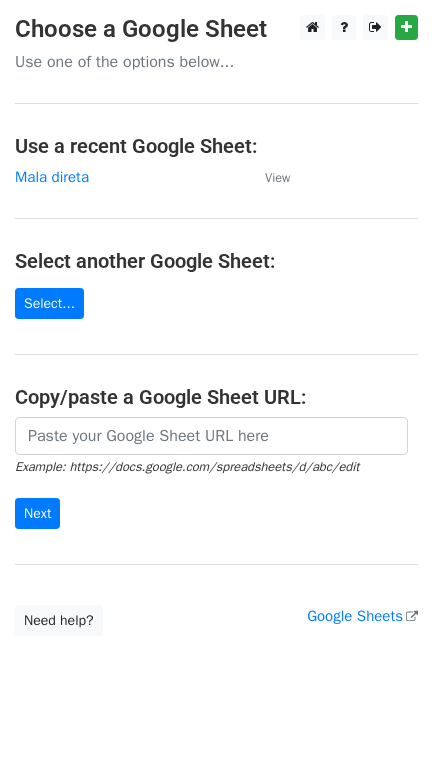scroll, scrollTop: 0, scrollLeft: 0, axis: both 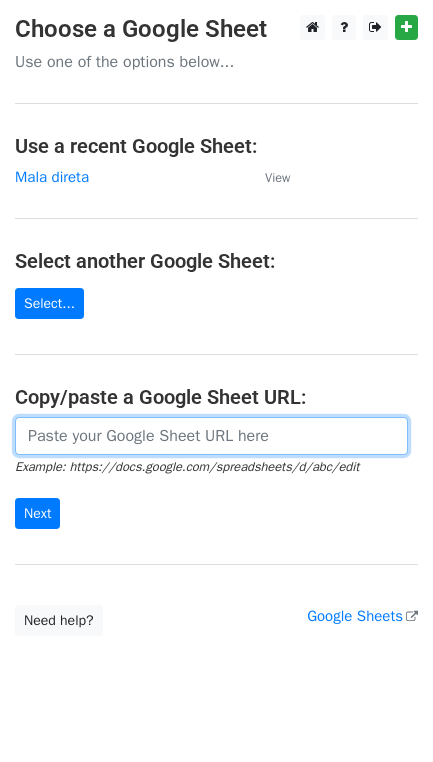 click at bounding box center (211, 436) 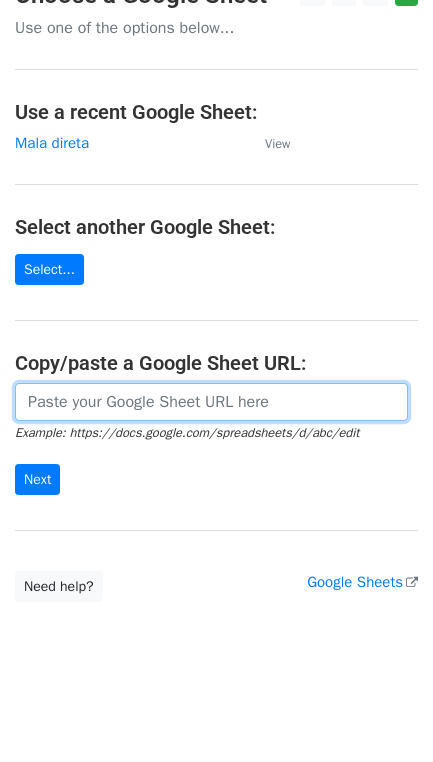 scroll, scrollTop: 36, scrollLeft: 0, axis: vertical 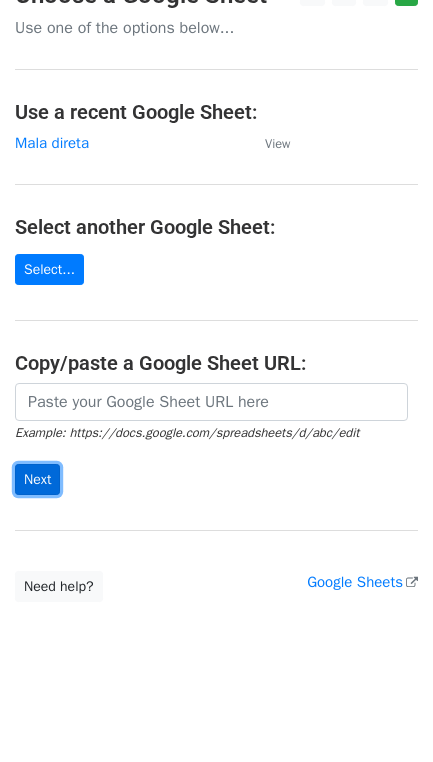 click on "Next" at bounding box center [37, 479] 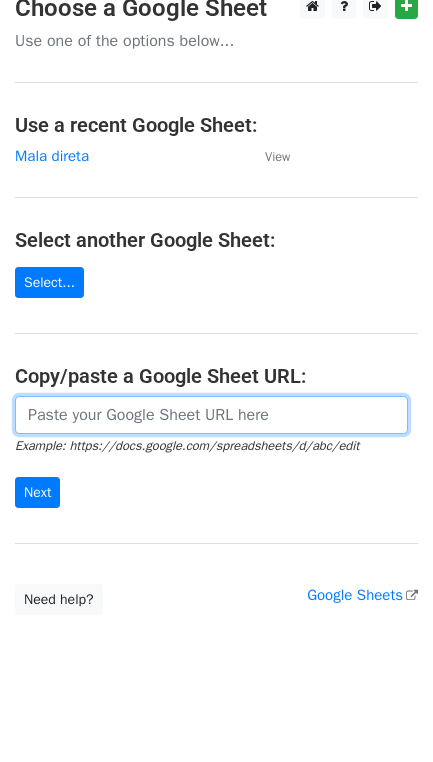 scroll, scrollTop: 0, scrollLeft: 0, axis: both 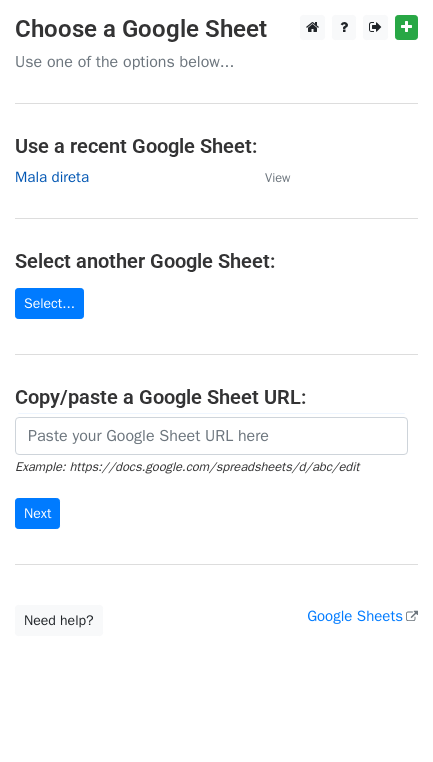 click on "Mala direta" at bounding box center [52, 177] 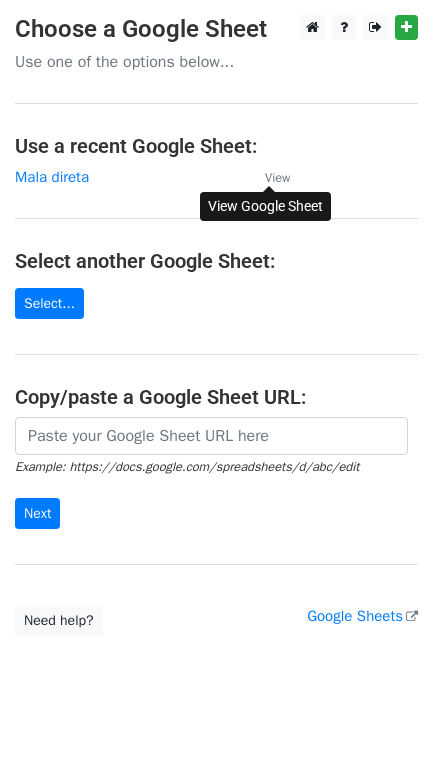 click on "View" at bounding box center (277, 178) 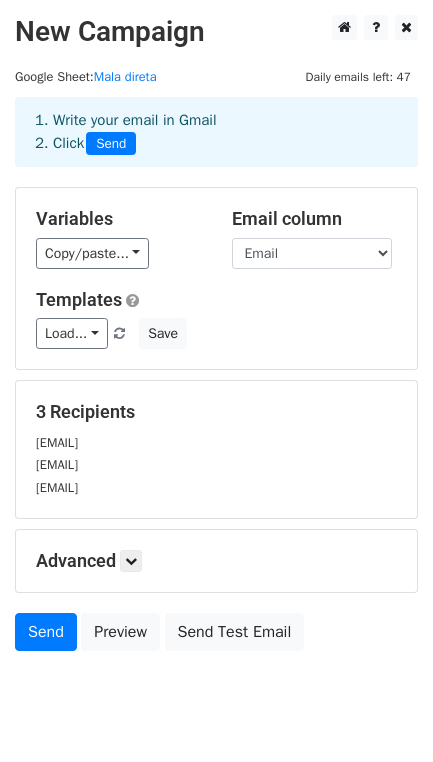scroll, scrollTop: 0, scrollLeft: 0, axis: both 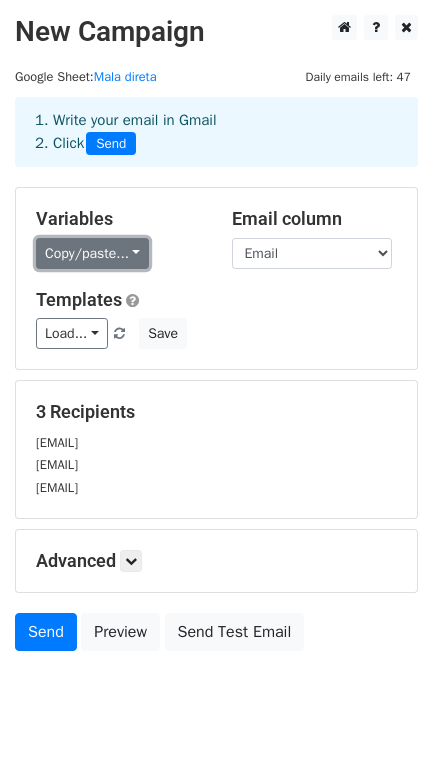 click on "Copy/paste..." at bounding box center [92, 253] 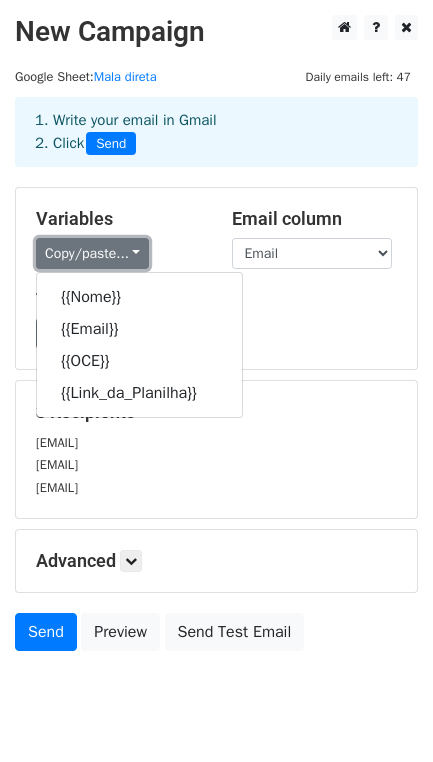 click on "Copy/paste..." at bounding box center [92, 253] 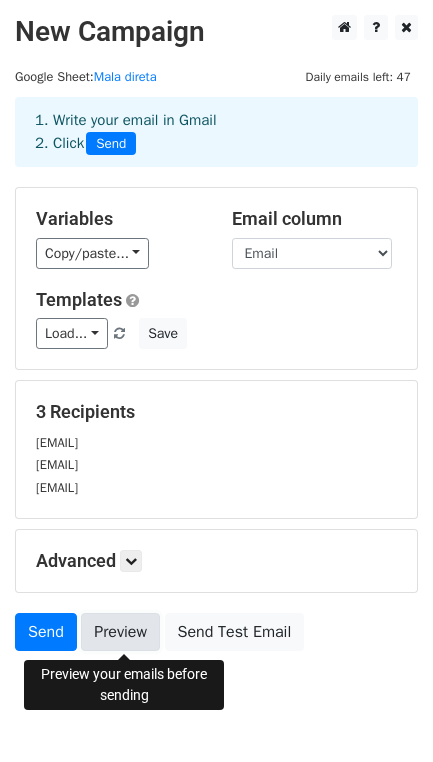 click on "Preview" at bounding box center (120, 632) 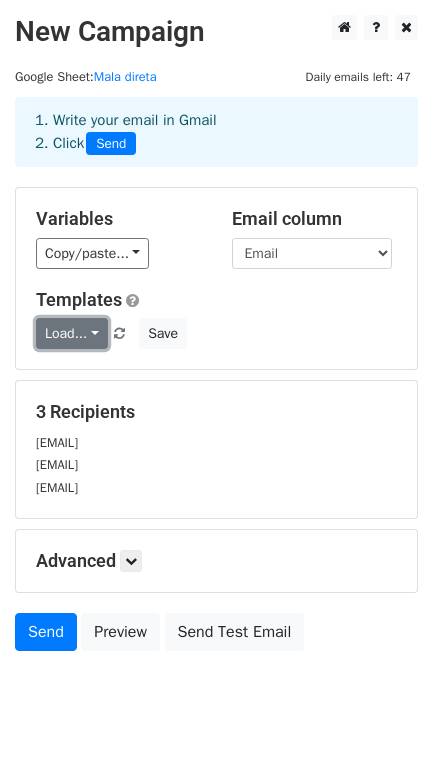 click on "Load..." at bounding box center [72, 333] 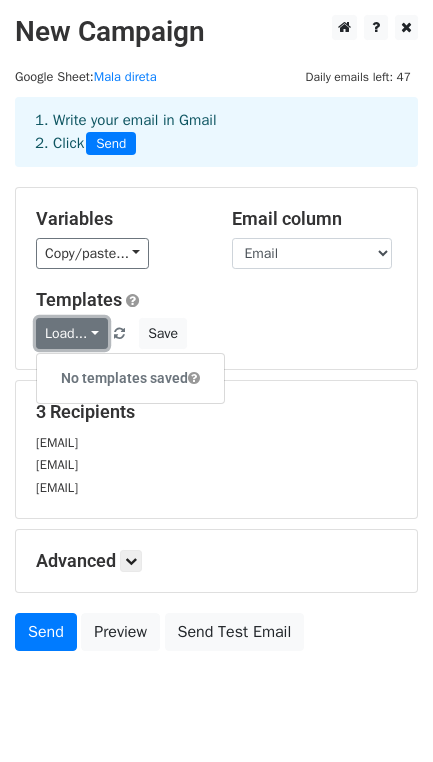 click on "Load..." at bounding box center [72, 333] 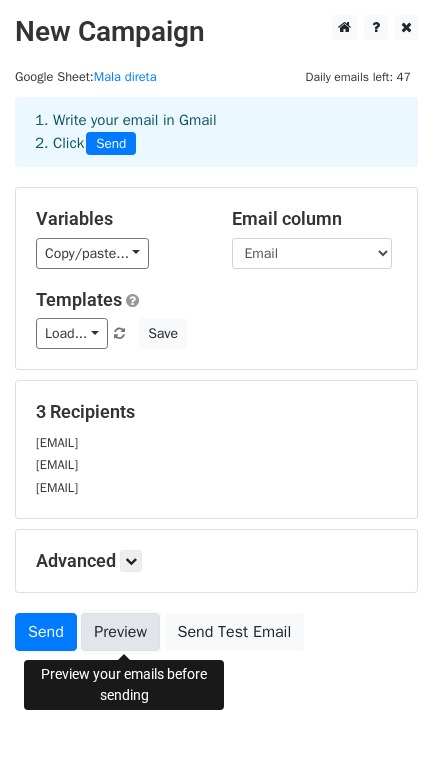 click on "Preview" at bounding box center (120, 632) 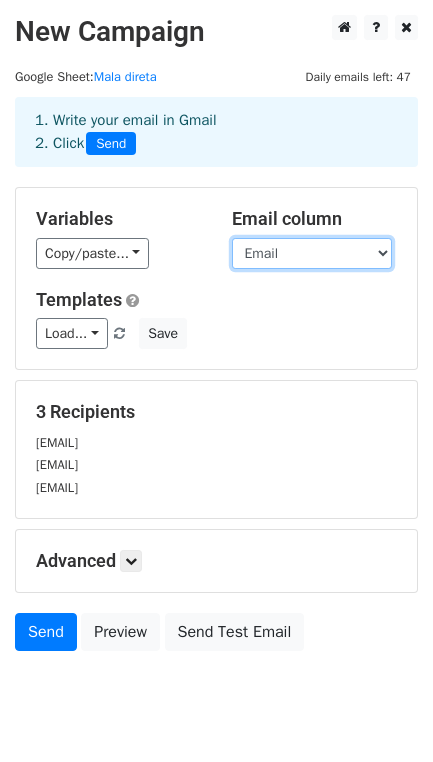 click on "Nome
Email
OCE
Link_da_Planilha" at bounding box center (312, 253) 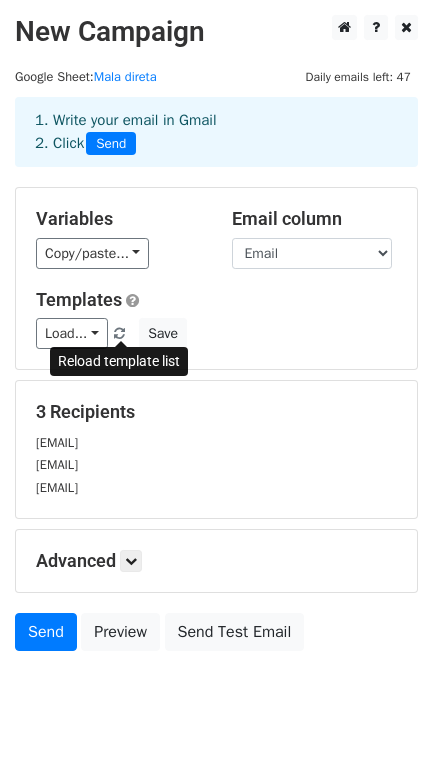 click at bounding box center (121, 344) 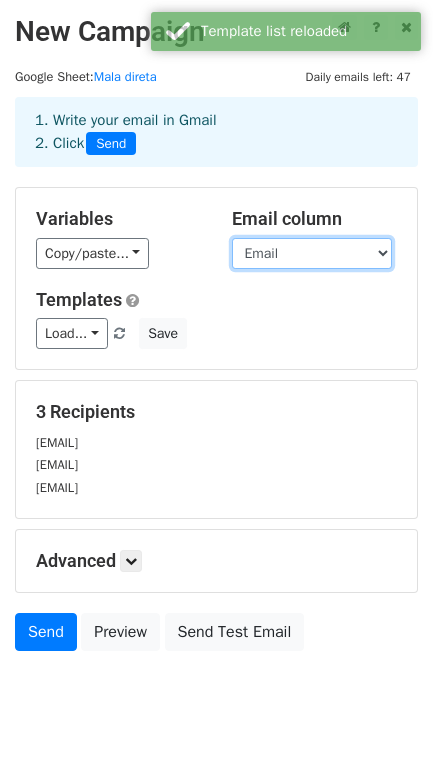 click on "Nome
Email
OCE
Link_da_Planilha" at bounding box center [312, 253] 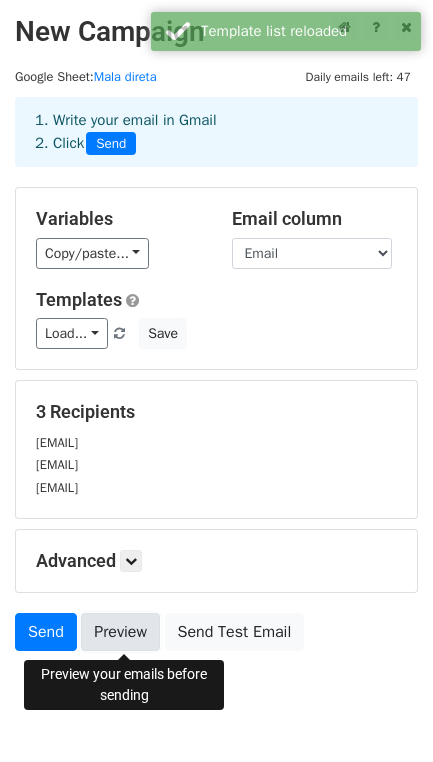 click on "Preview" at bounding box center (120, 632) 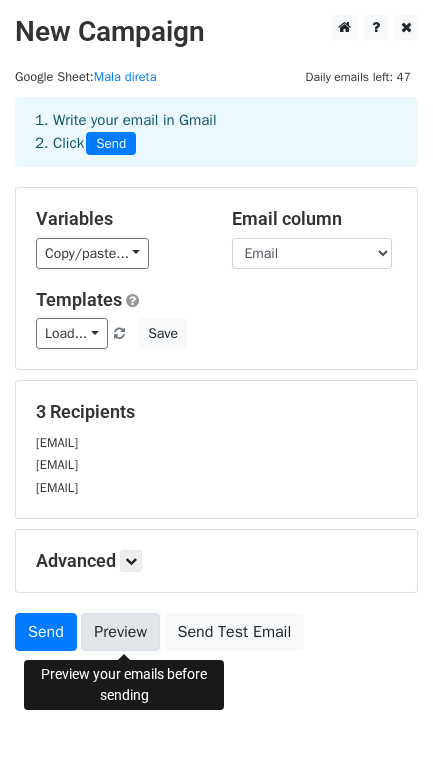 click on "Preview" at bounding box center [120, 632] 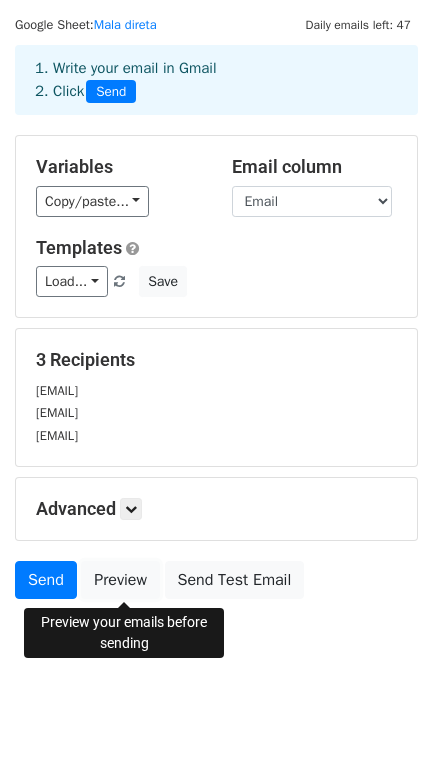 scroll, scrollTop: 61, scrollLeft: 0, axis: vertical 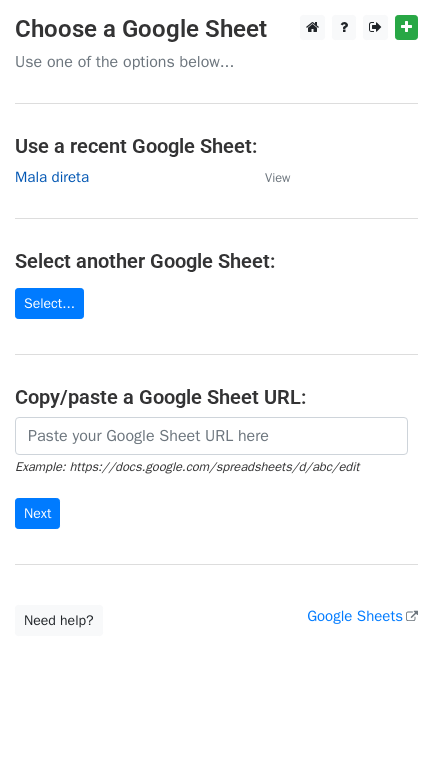 click on "Mala direta" at bounding box center (52, 177) 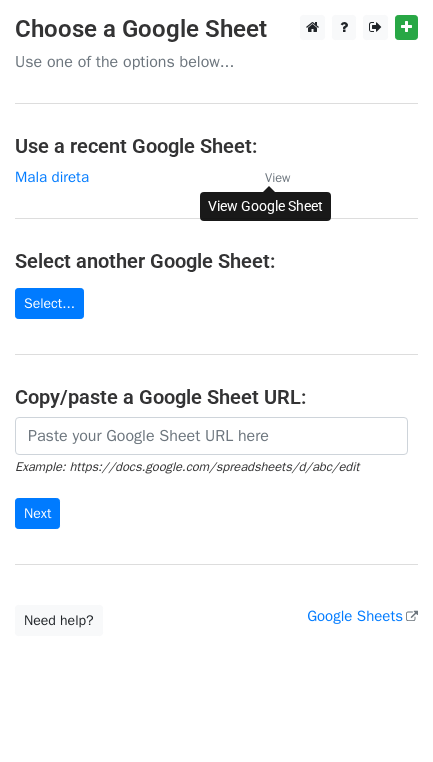 click on "View" at bounding box center (277, 178) 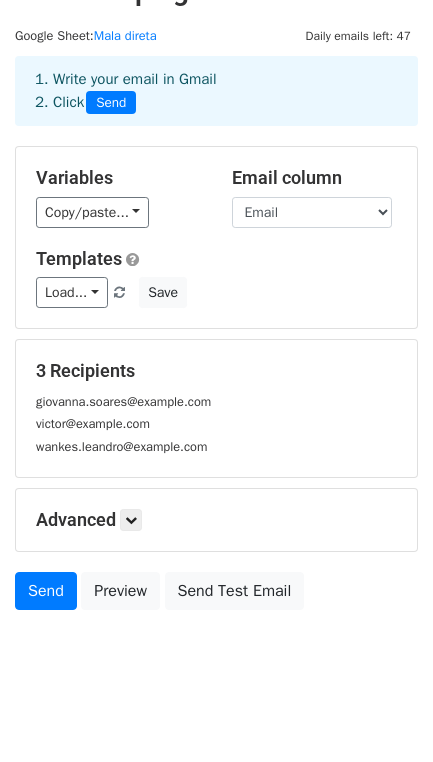 scroll, scrollTop: 52, scrollLeft: 0, axis: vertical 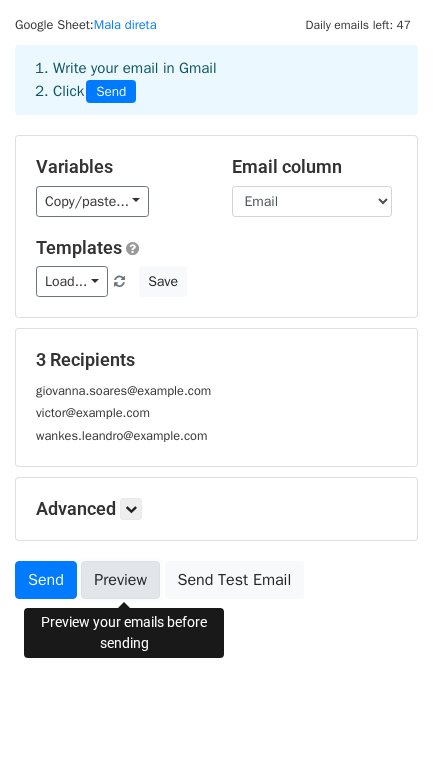 click on "Preview" at bounding box center [120, 580] 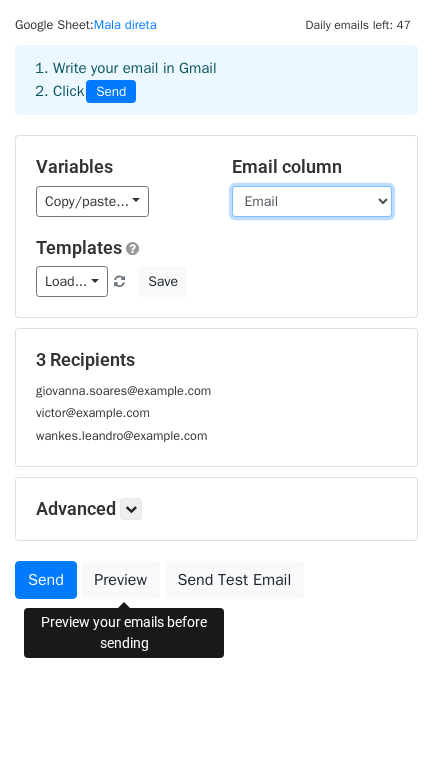 click on "Email
CC
OCE
Link_da_Planilha" at bounding box center (312, 201) 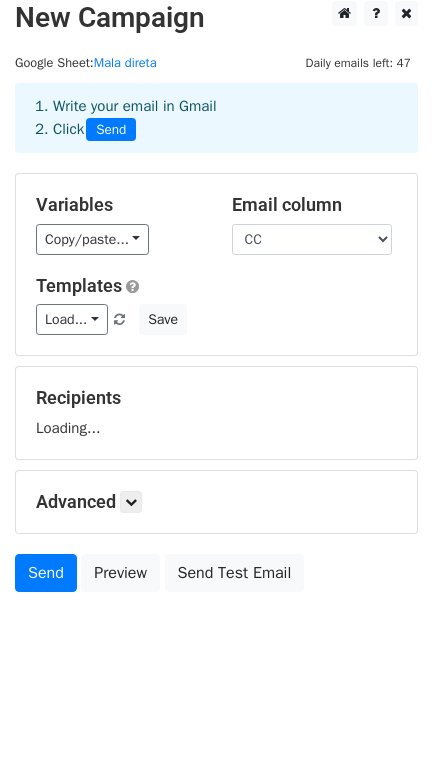 scroll, scrollTop: 38, scrollLeft: 0, axis: vertical 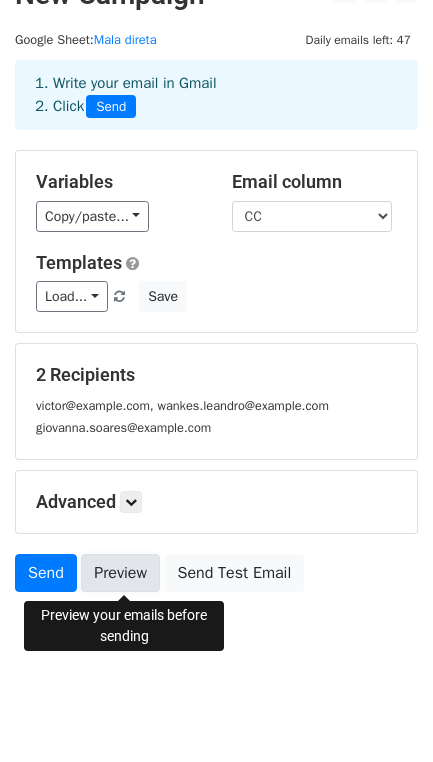 click on "Preview" at bounding box center [120, 573] 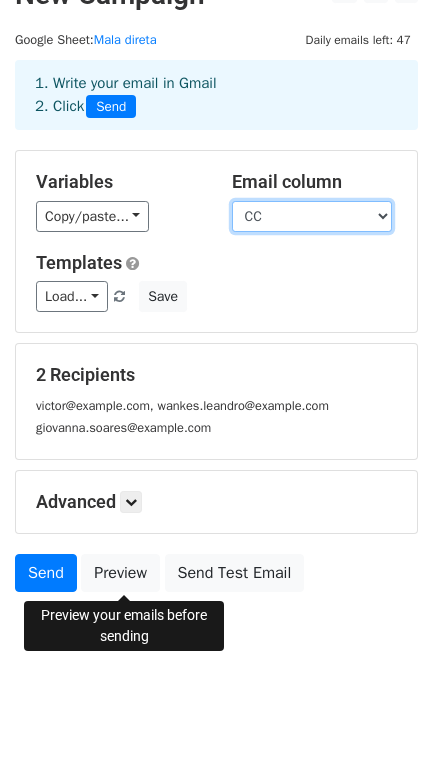 click on "Email
CC
OCE
Link_da_Planilha" at bounding box center [312, 216] 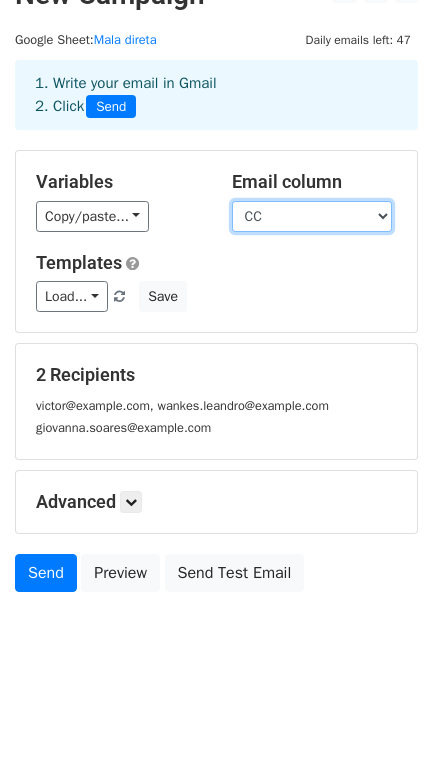 select on "Email" 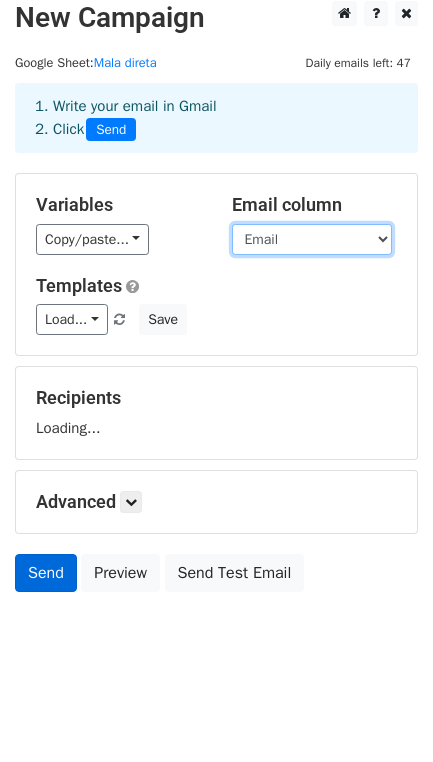 scroll, scrollTop: 38, scrollLeft: 0, axis: vertical 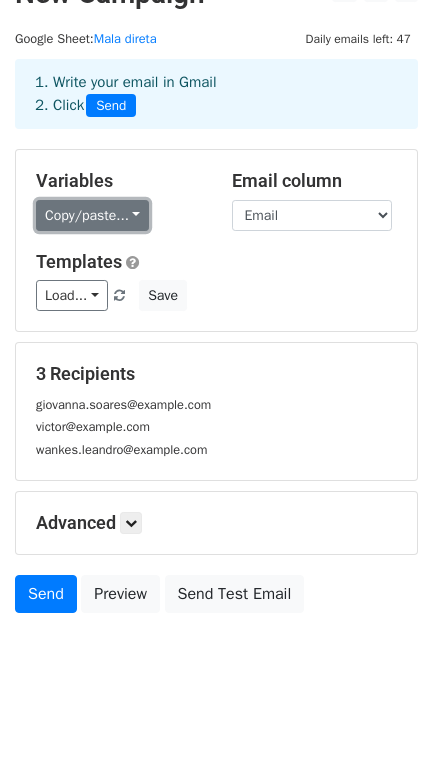 click on "Copy/paste..." at bounding box center (92, 215) 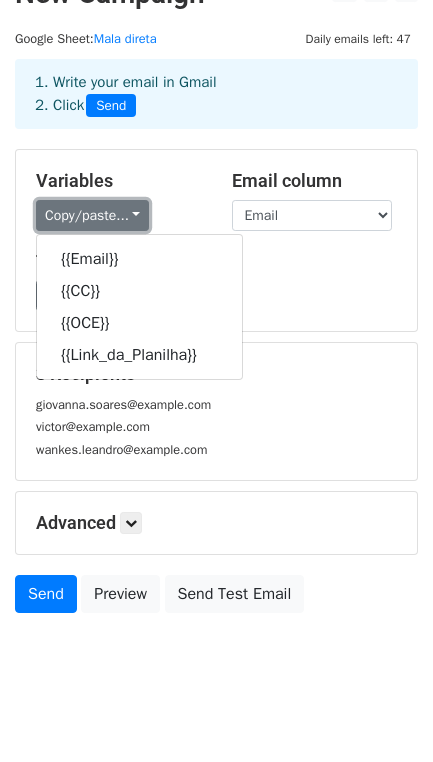 click on "Copy/paste..." at bounding box center [92, 215] 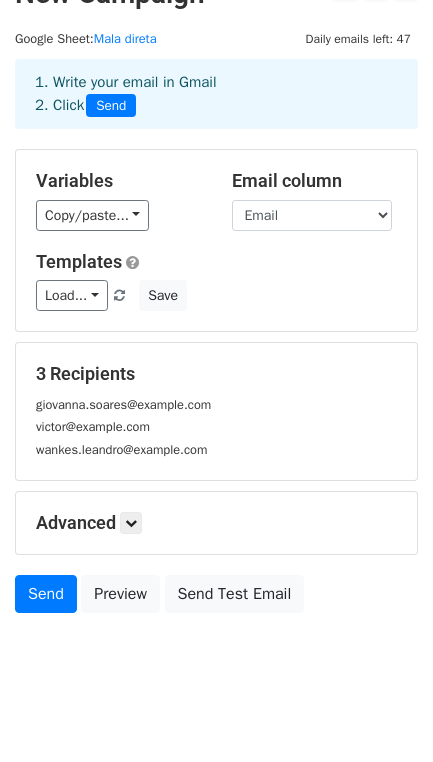 click on "Templates" at bounding box center (216, 262) 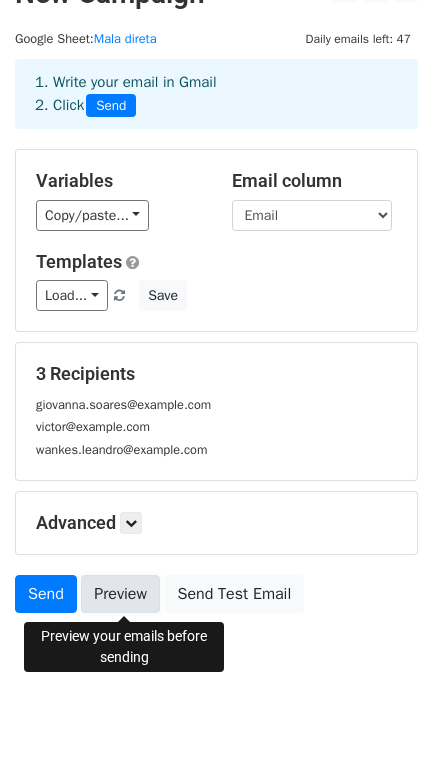 click on "Preview" at bounding box center (120, 594) 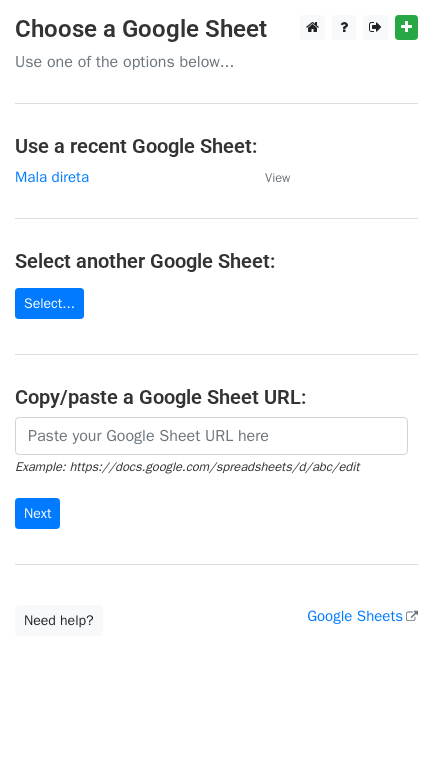scroll, scrollTop: 0, scrollLeft: 0, axis: both 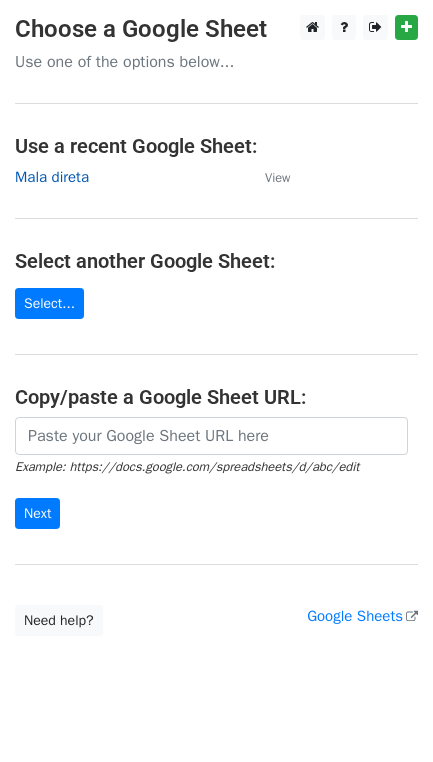 click on "Mala direta" at bounding box center [52, 177] 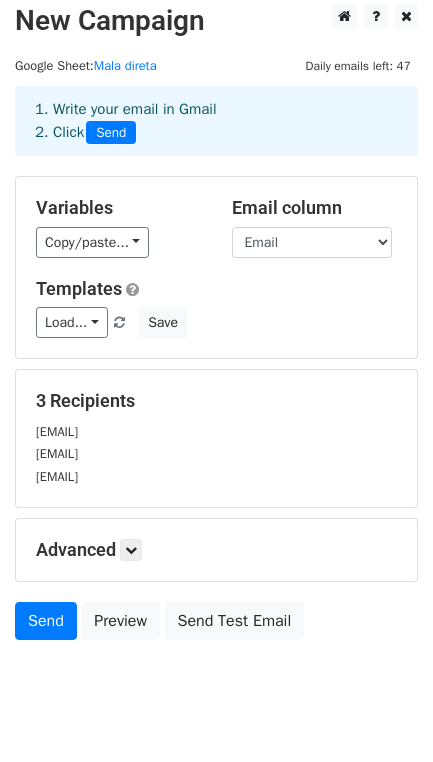 scroll, scrollTop: 13, scrollLeft: 0, axis: vertical 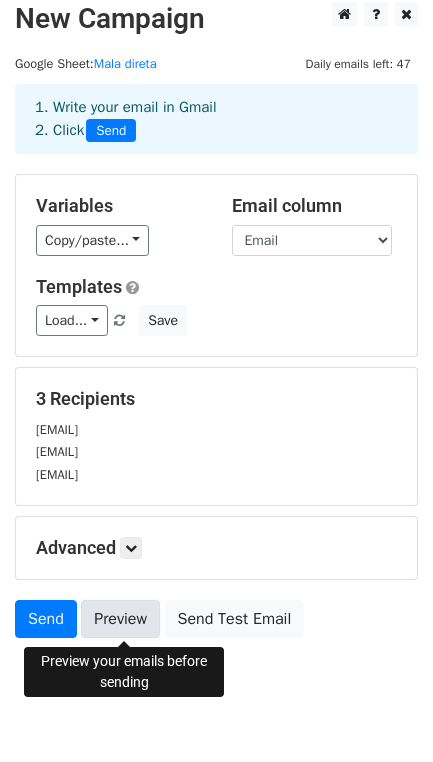 click on "Preview" at bounding box center (120, 619) 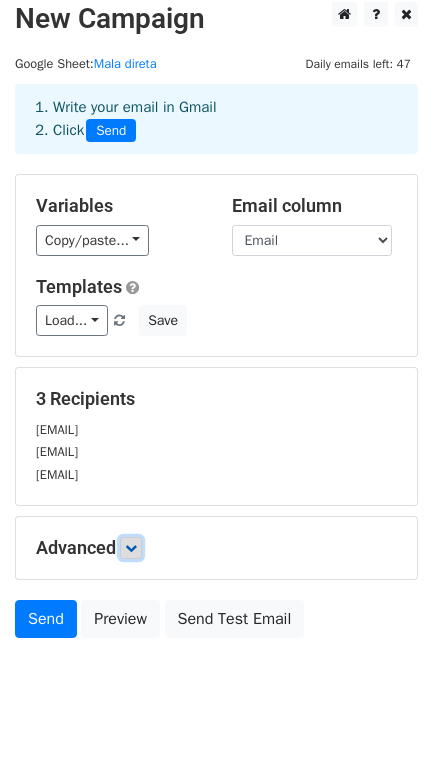 click at bounding box center [131, 548] 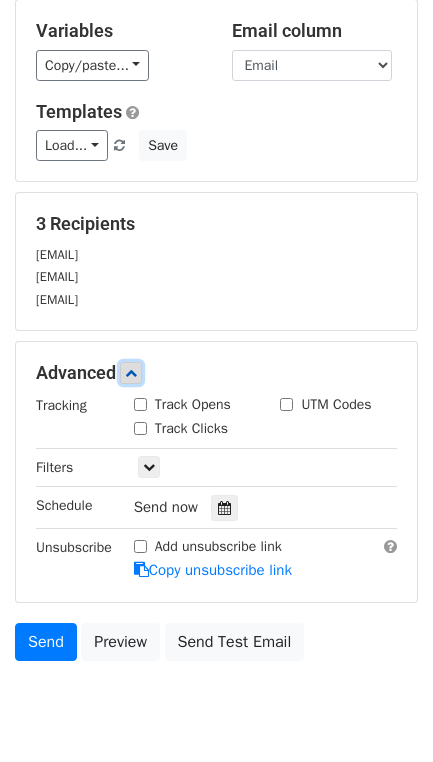 scroll, scrollTop: 218, scrollLeft: 0, axis: vertical 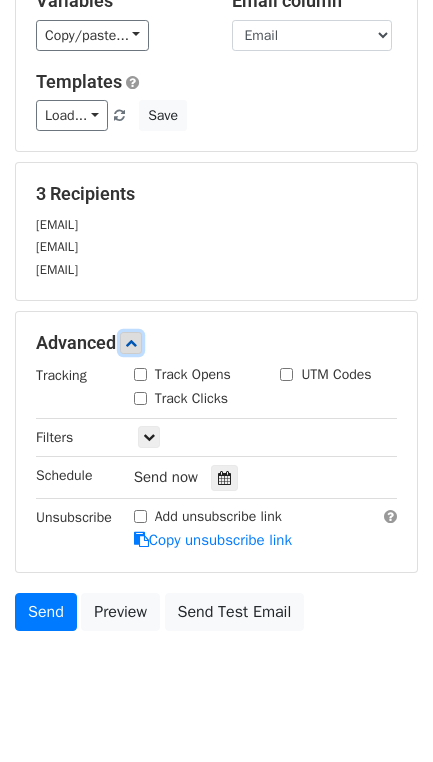 click at bounding box center [131, 343] 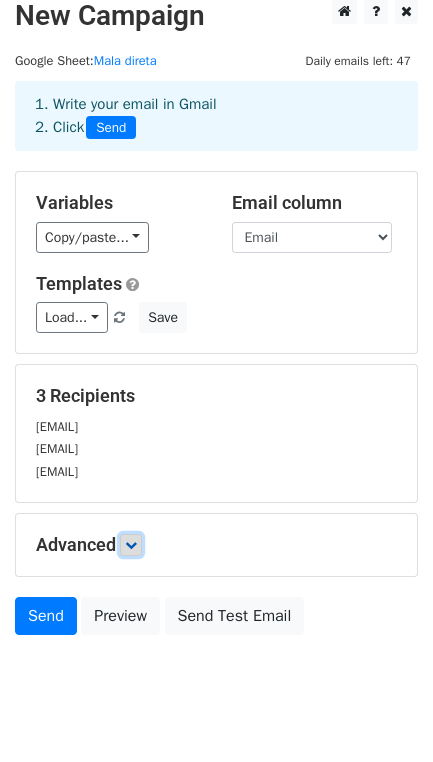 scroll, scrollTop: 0, scrollLeft: 0, axis: both 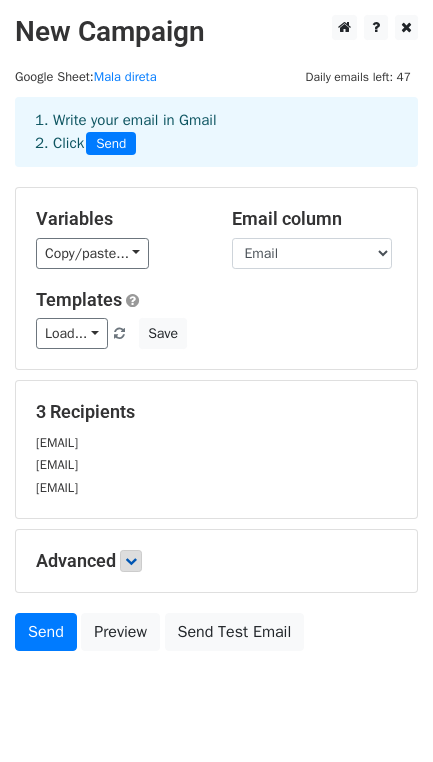 click on "Send" at bounding box center (111, 144) 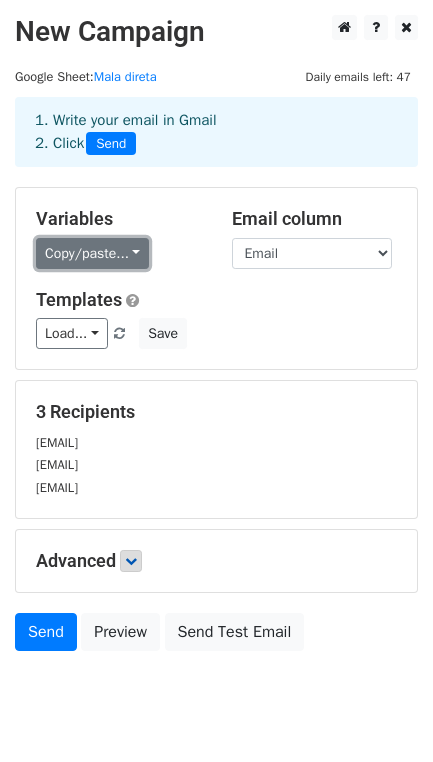 click on "Copy/paste..." at bounding box center [92, 253] 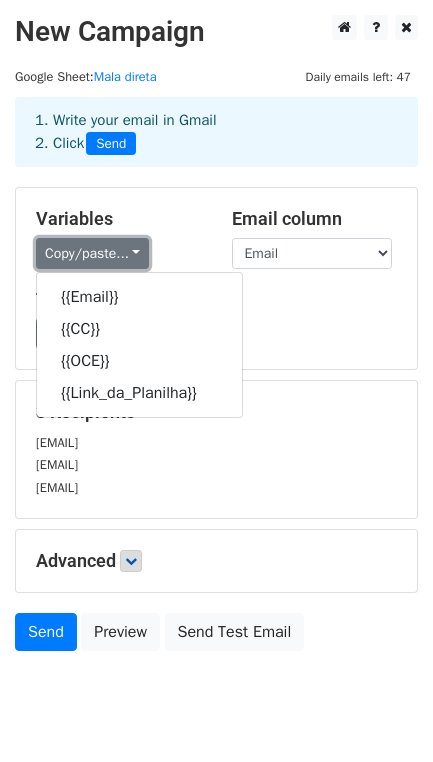 click on "Copy/paste..." at bounding box center (92, 253) 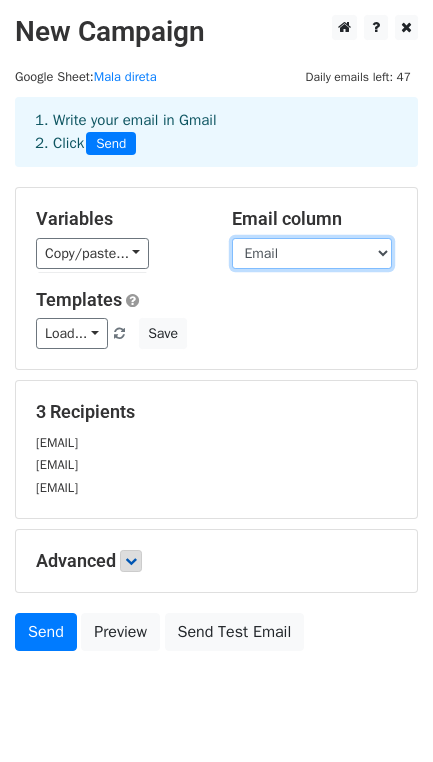 click on "Email
CC
OCE
Link_da_Planilha" at bounding box center [312, 253] 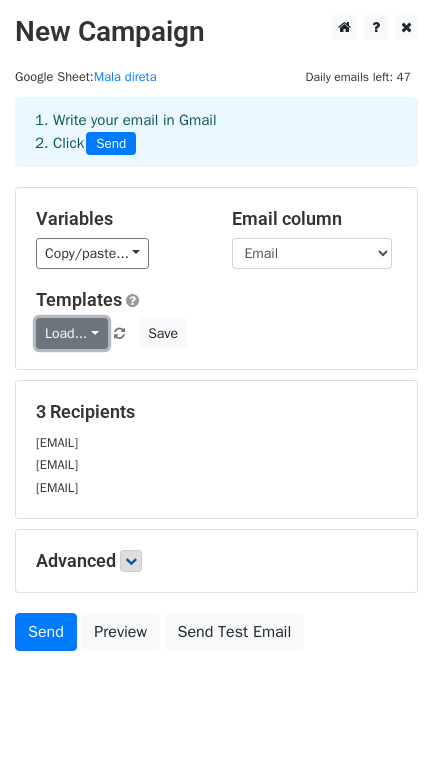 click on "Load..." at bounding box center [72, 333] 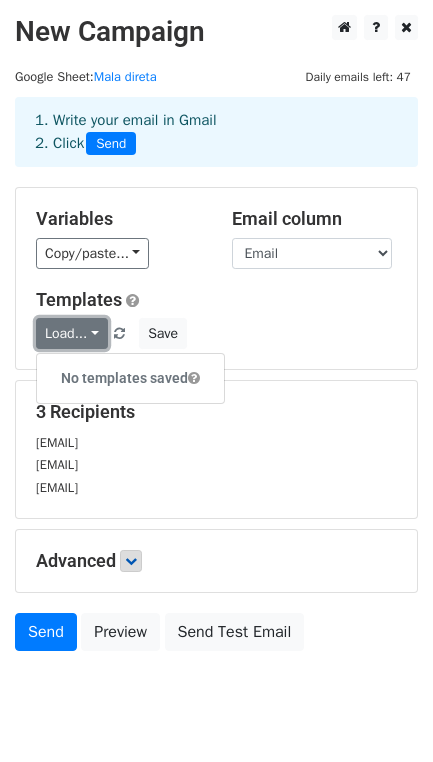 click on "Load..." at bounding box center [72, 333] 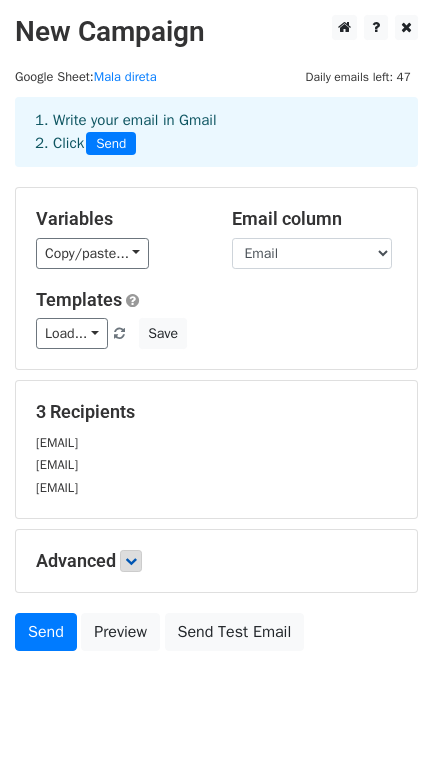 click on "Templates" at bounding box center [216, 300] 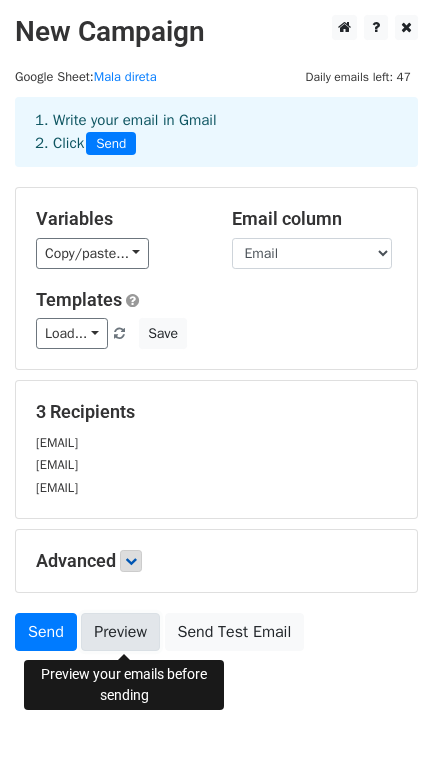 click on "Preview" at bounding box center (120, 632) 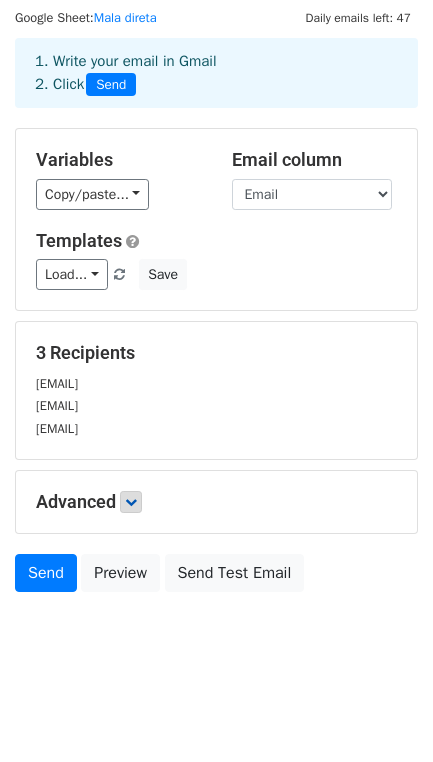 scroll, scrollTop: 0, scrollLeft: 0, axis: both 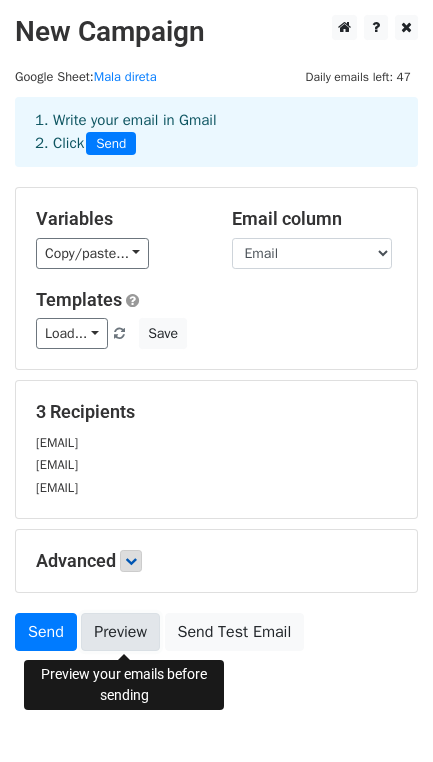 click on "Preview" at bounding box center [120, 632] 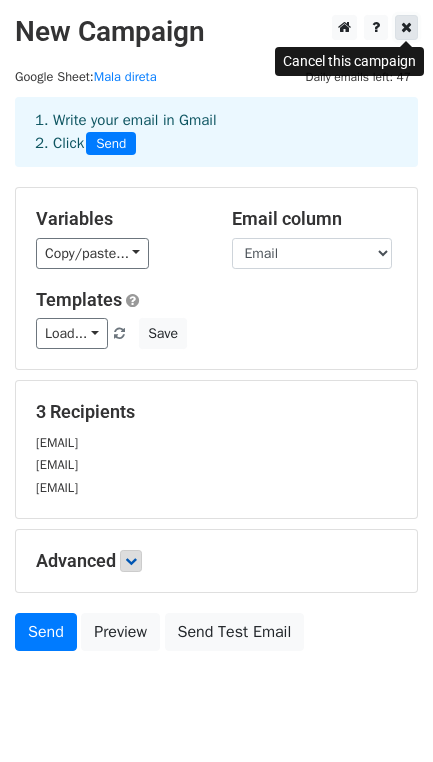 click at bounding box center [406, 27] 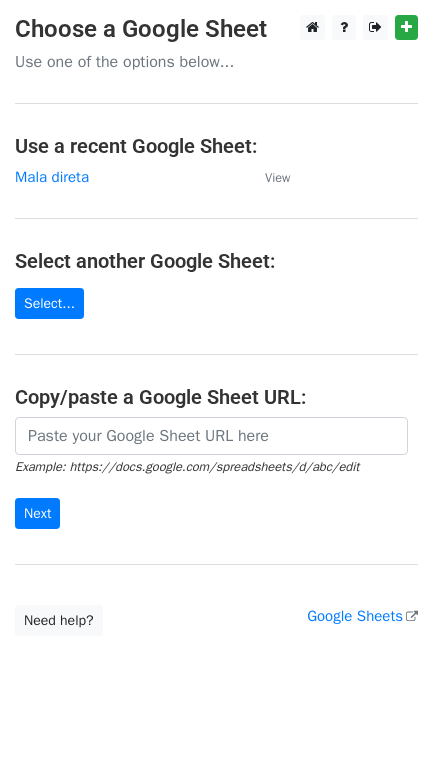 scroll, scrollTop: 0, scrollLeft: 0, axis: both 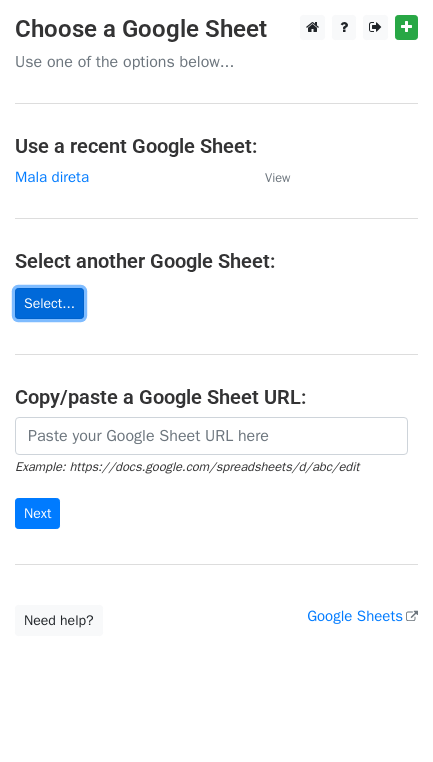 click on "Select..." at bounding box center [49, 303] 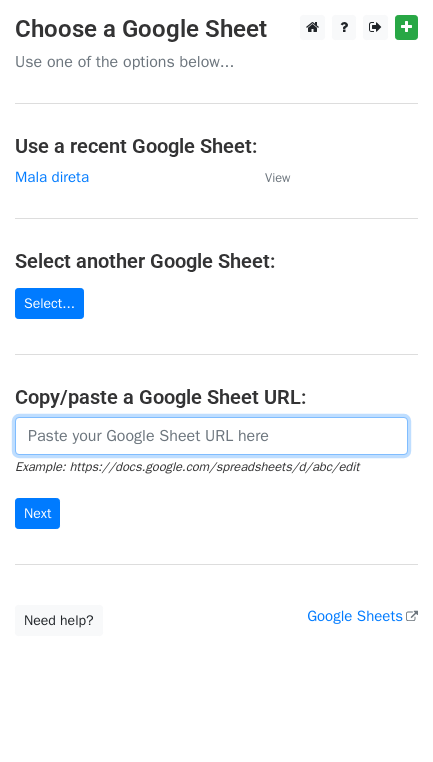 click at bounding box center [211, 436] 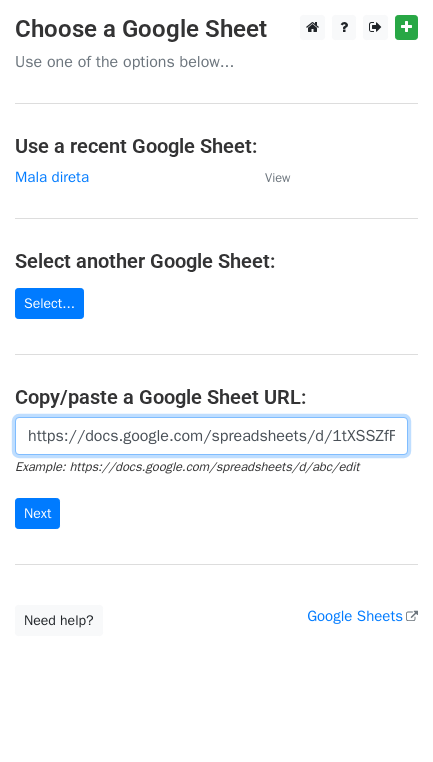 scroll, scrollTop: 0, scrollLeft: 457, axis: horizontal 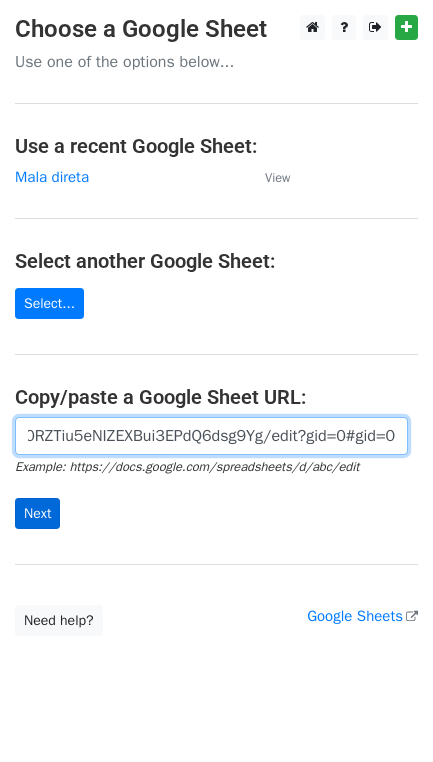 type on "https://docs.google.com/spreadsheets/d/1tXSSZfF4Nz4a5IP0RZTiu5eNIZEXBui3EPdQ6dsg9Yg/edit?gid=0#gid=0" 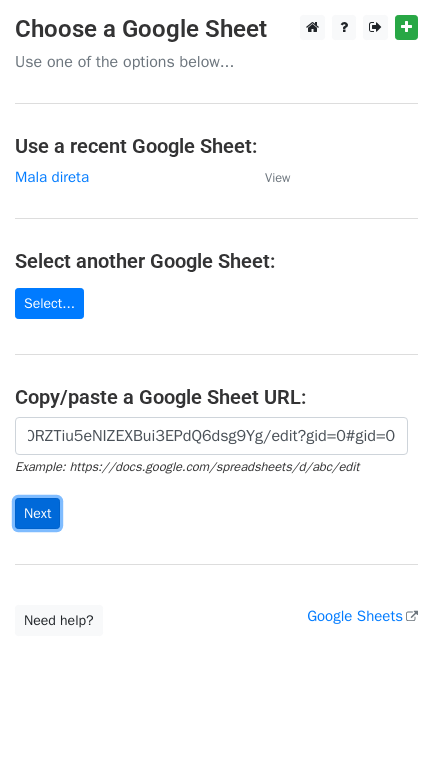 click on "Next" at bounding box center [37, 513] 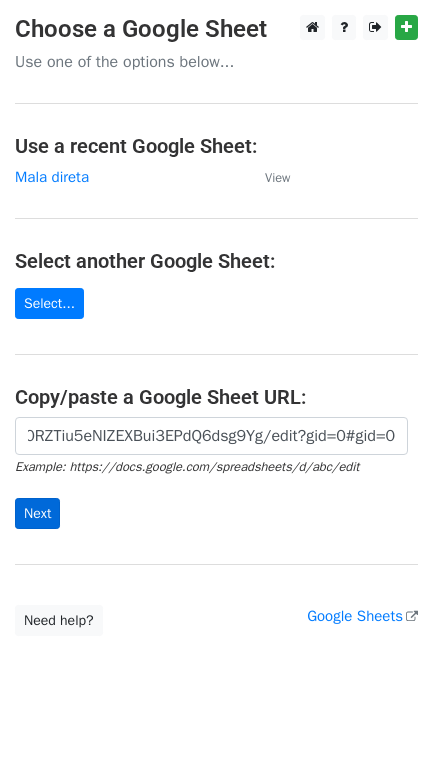scroll, scrollTop: 0, scrollLeft: 0, axis: both 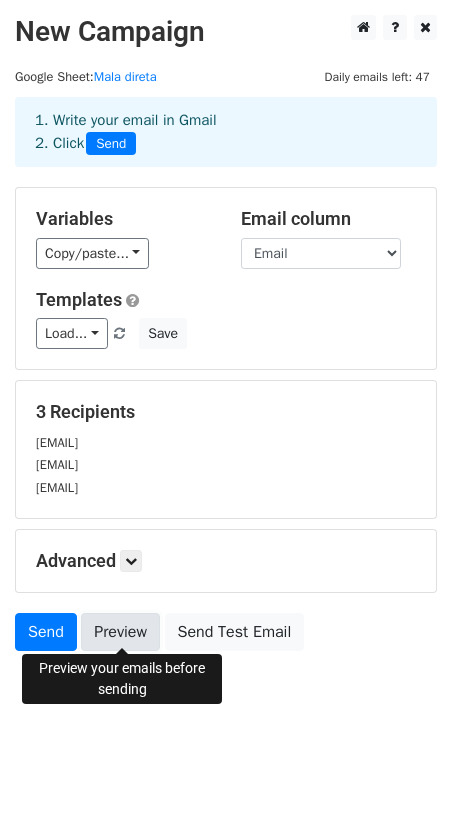 click on "Preview" at bounding box center (120, 632) 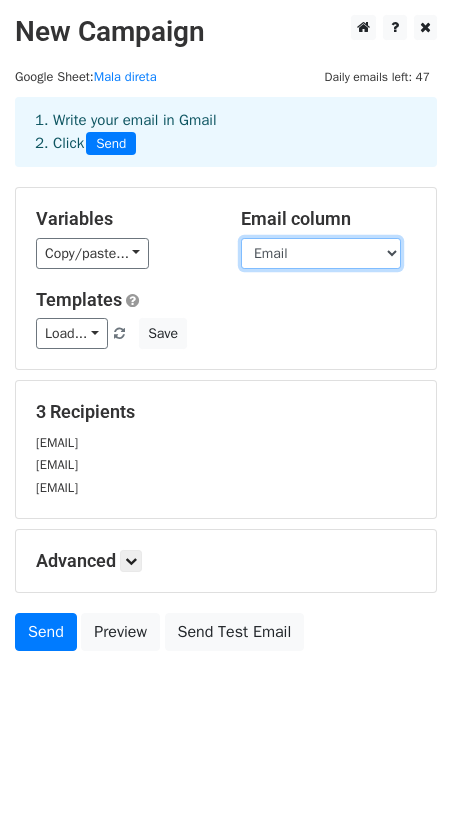 click on "Email
CC
OCE
Link_da_Planilha" at bounding box center [321, 253] 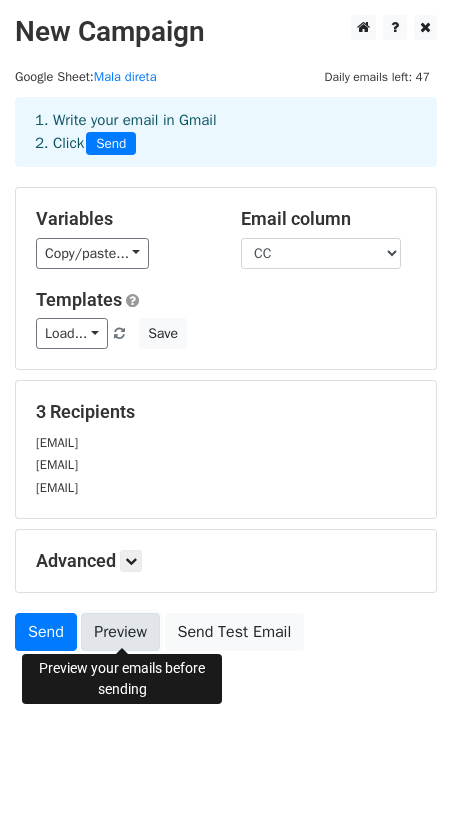 click on "Preview" at bounding box center (120, 632) 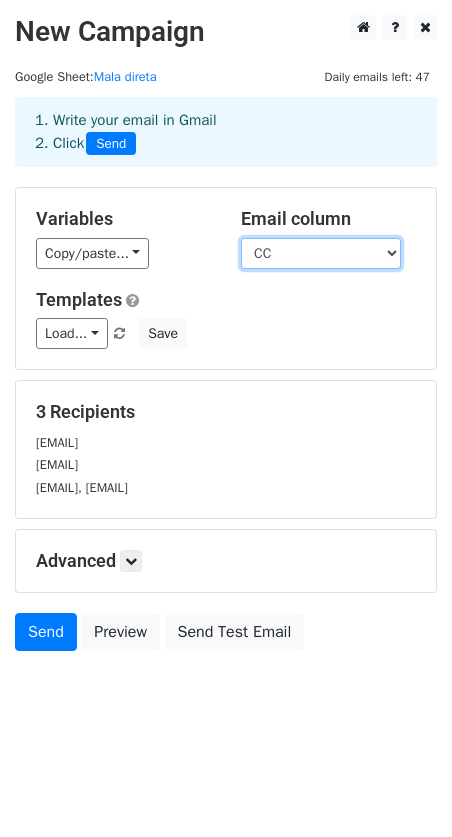 click on "Email
CC
OCE
Link_da_Planilha" at bounding box center [321, 253] 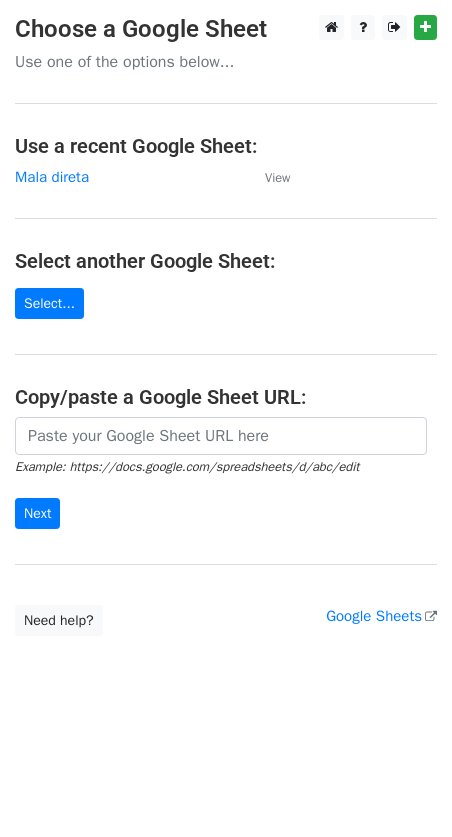 scroll, scrollTop: 0, scrollLeft: 0, axis: both 